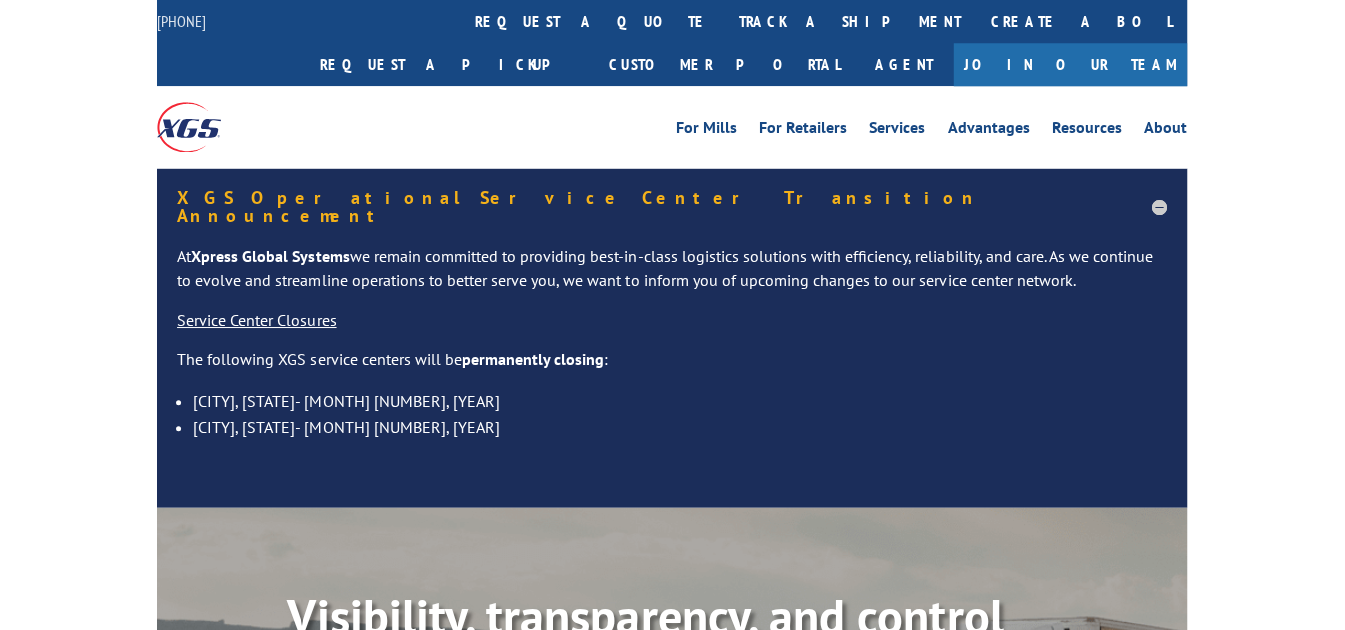 scroll, scrollTop: 0, scrollLeft: 0, axis: both 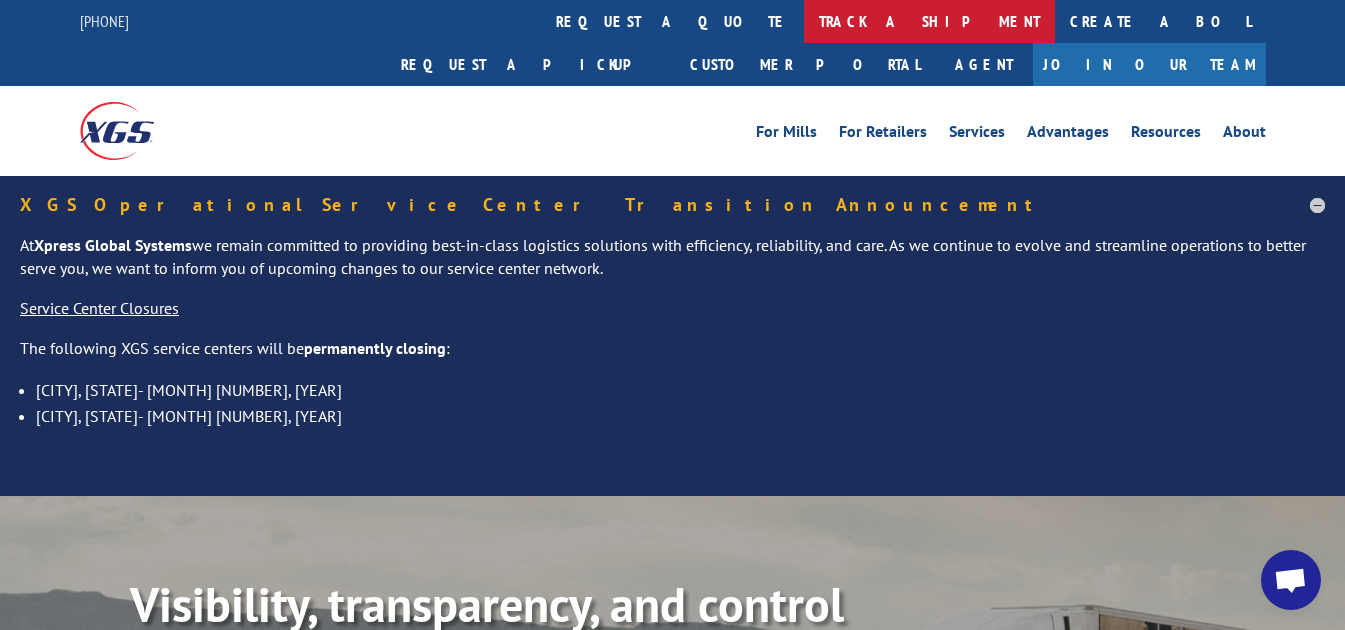 click on "track a shipment" at bounding box center (929, 21) 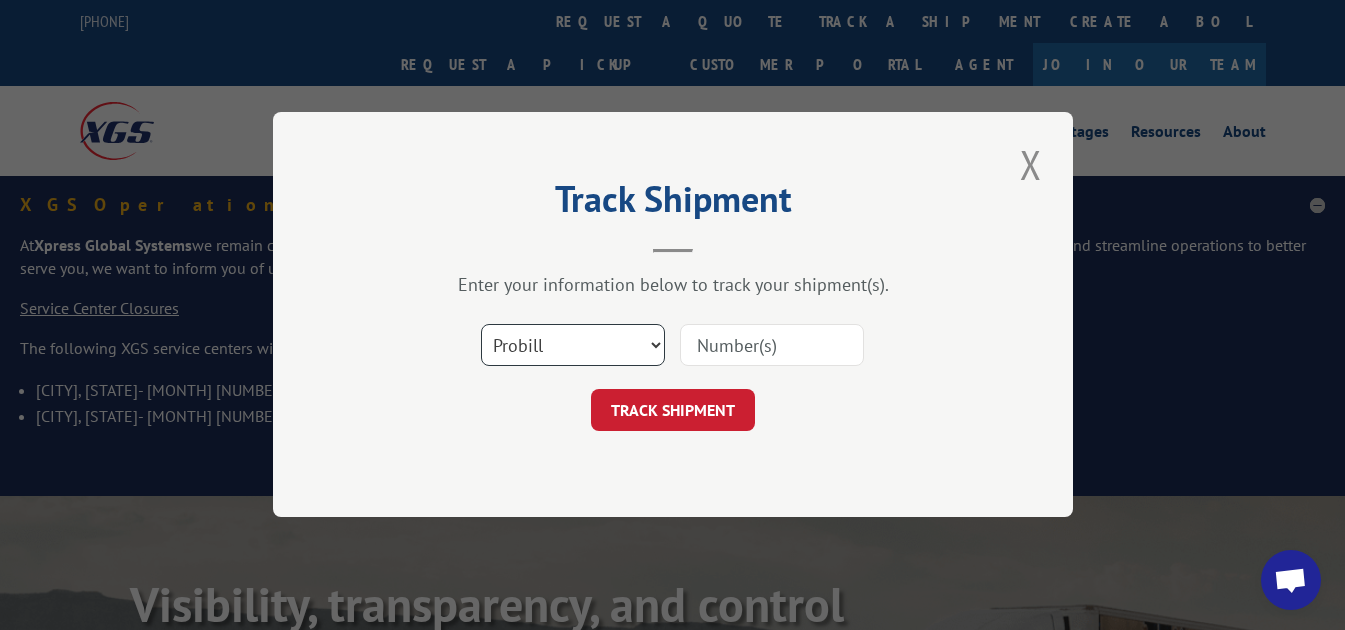 click on "Select category... Probill BOL PO" at bounding box center [573, 346] 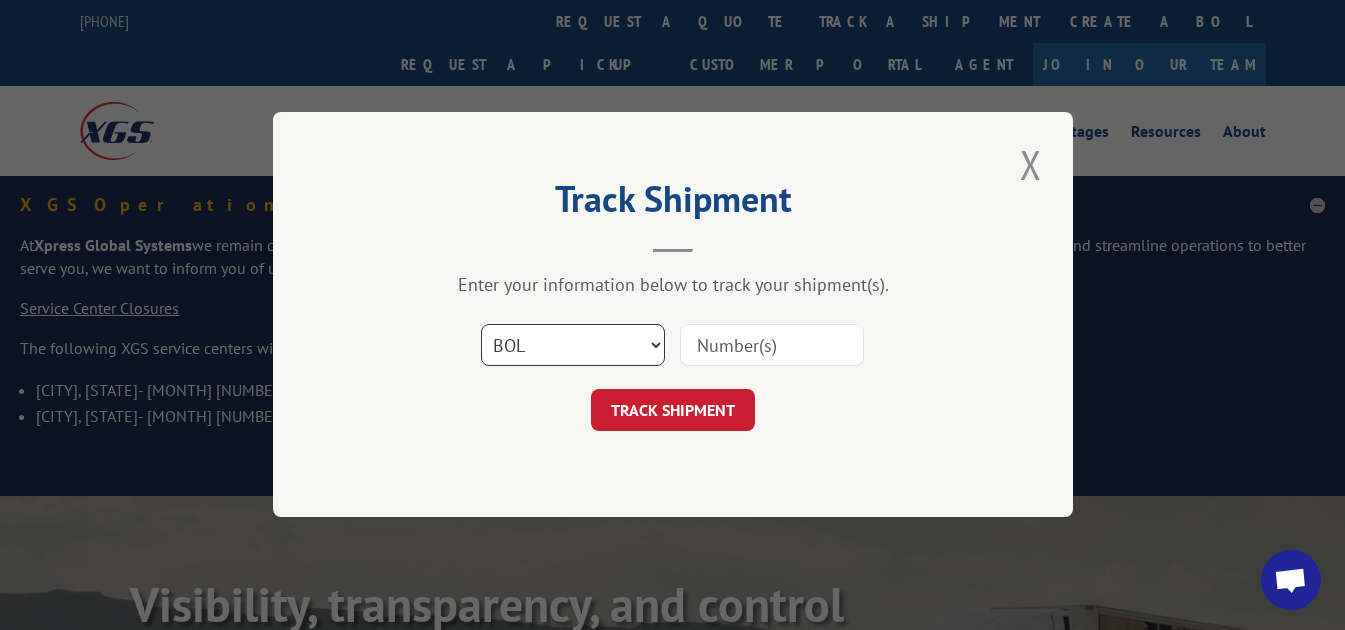 click on "Select category... Probill BOL PO" at bounding box center (573, 346) 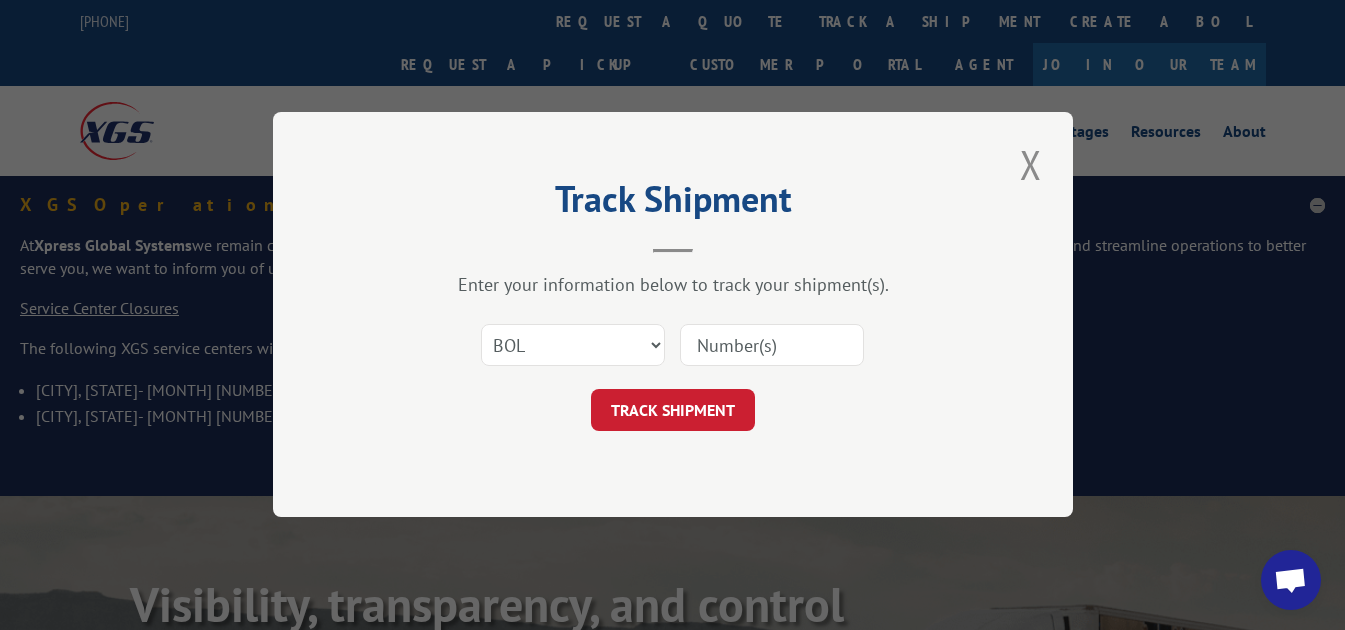 click at bounding box center [772, 346] 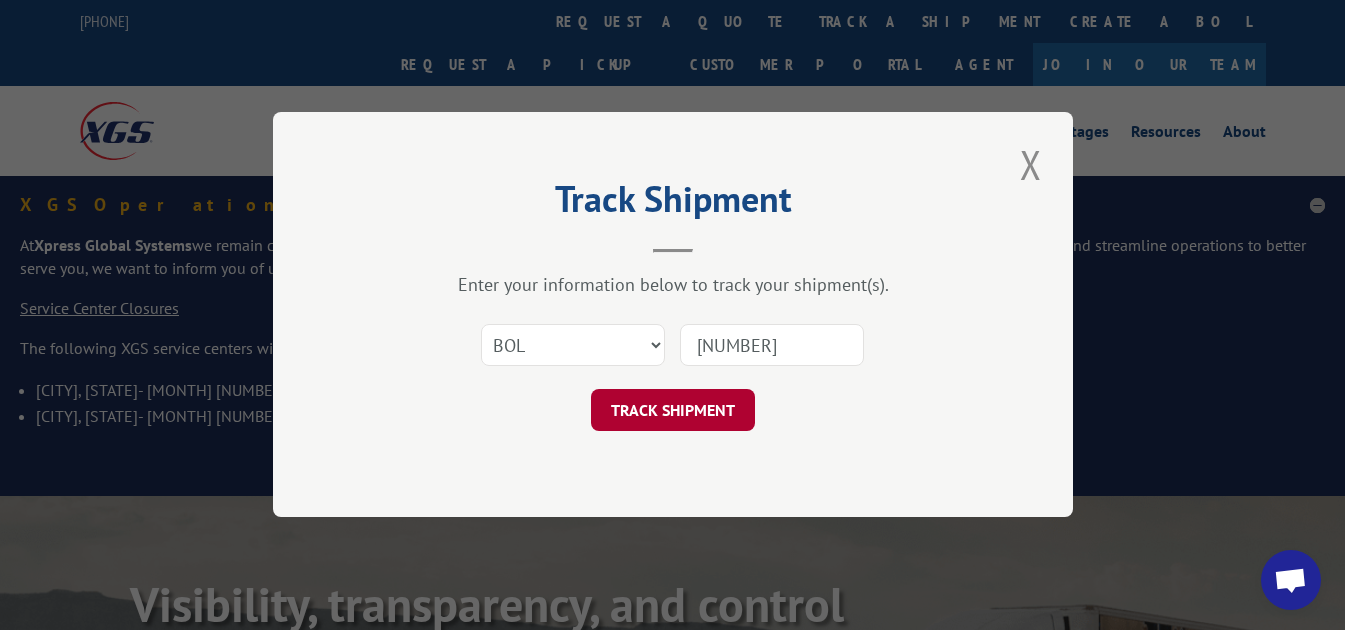 type on "5916030" 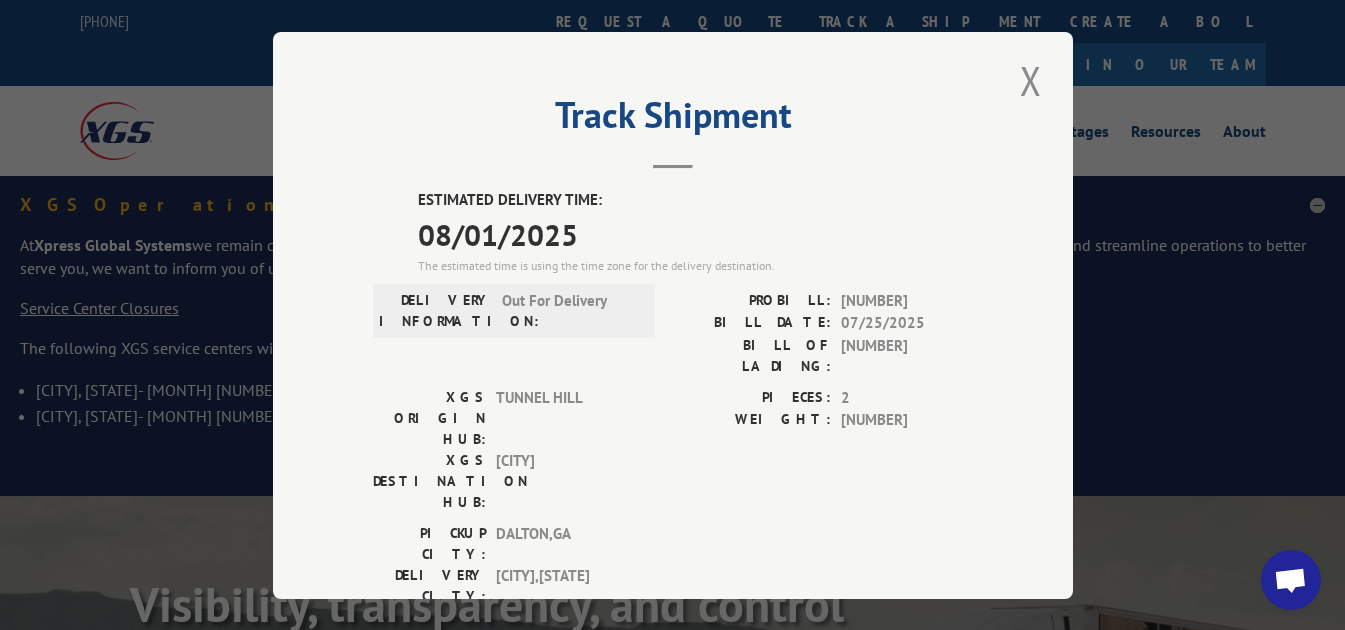 scroll, scrollTop: 0, scrollLeft: 0, axis: both 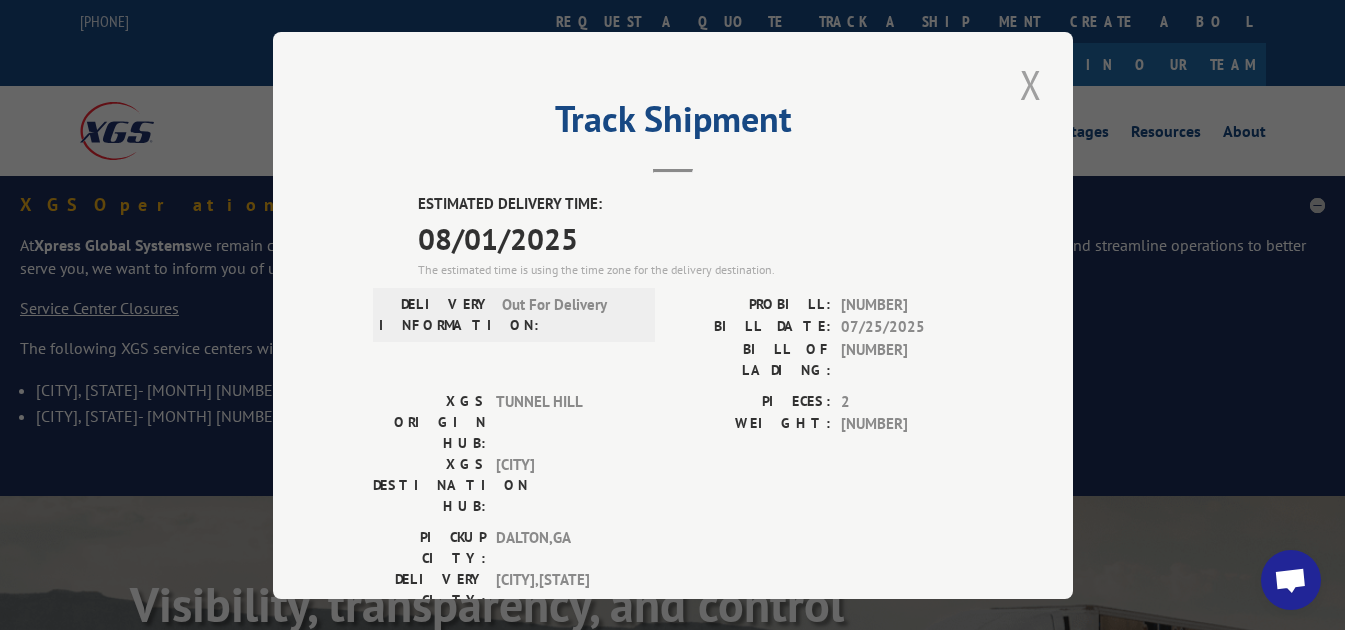 click at bounding box center [1031, 84] 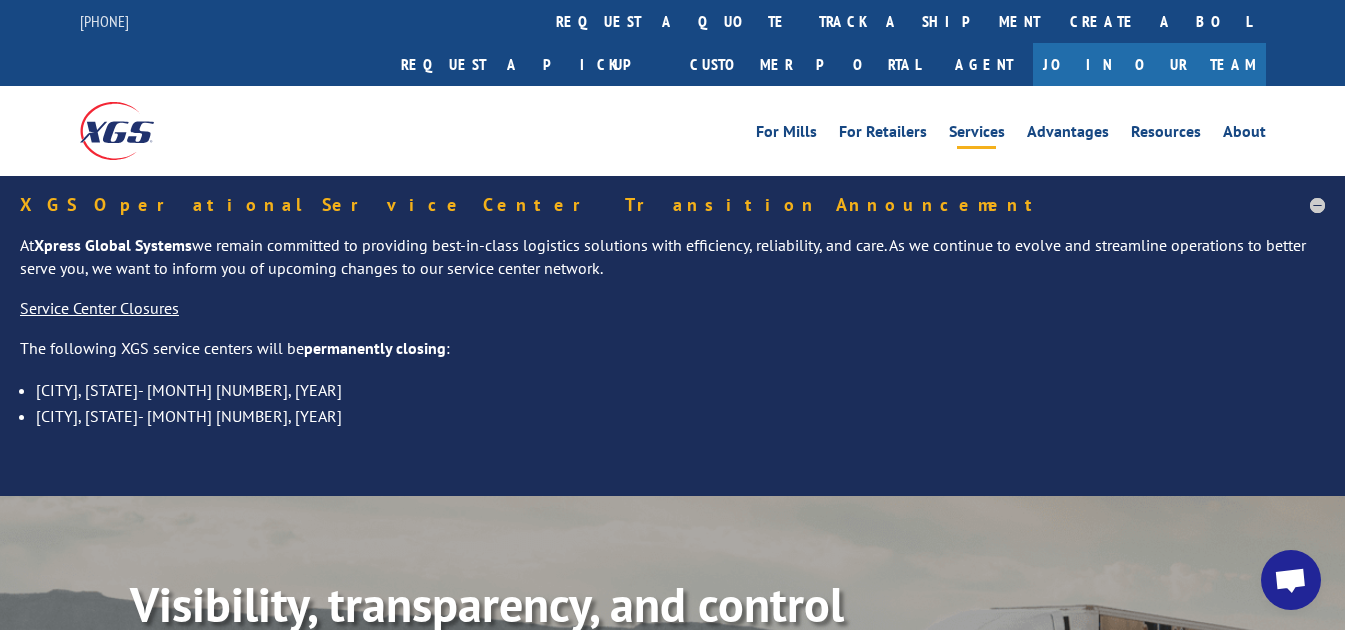click on "Services" at bounding box center [977, 135] 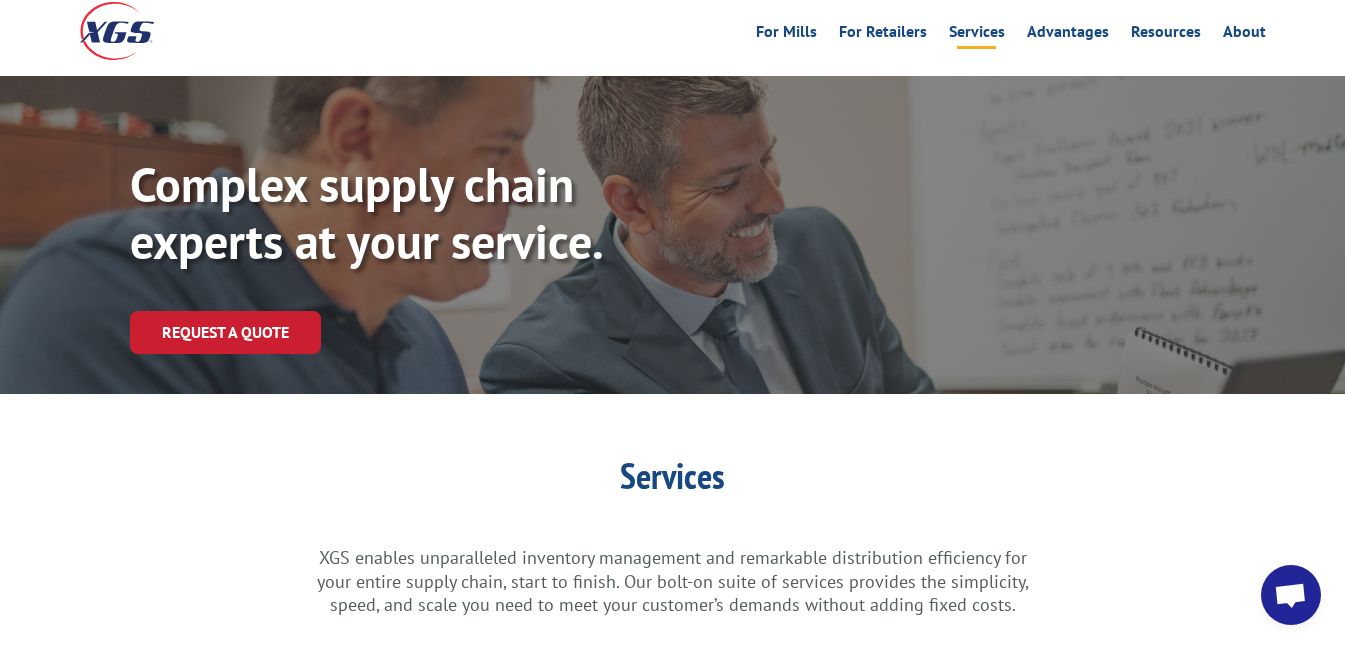 scroll, scrollTop: 0, scrollLeft: 0, axis: both 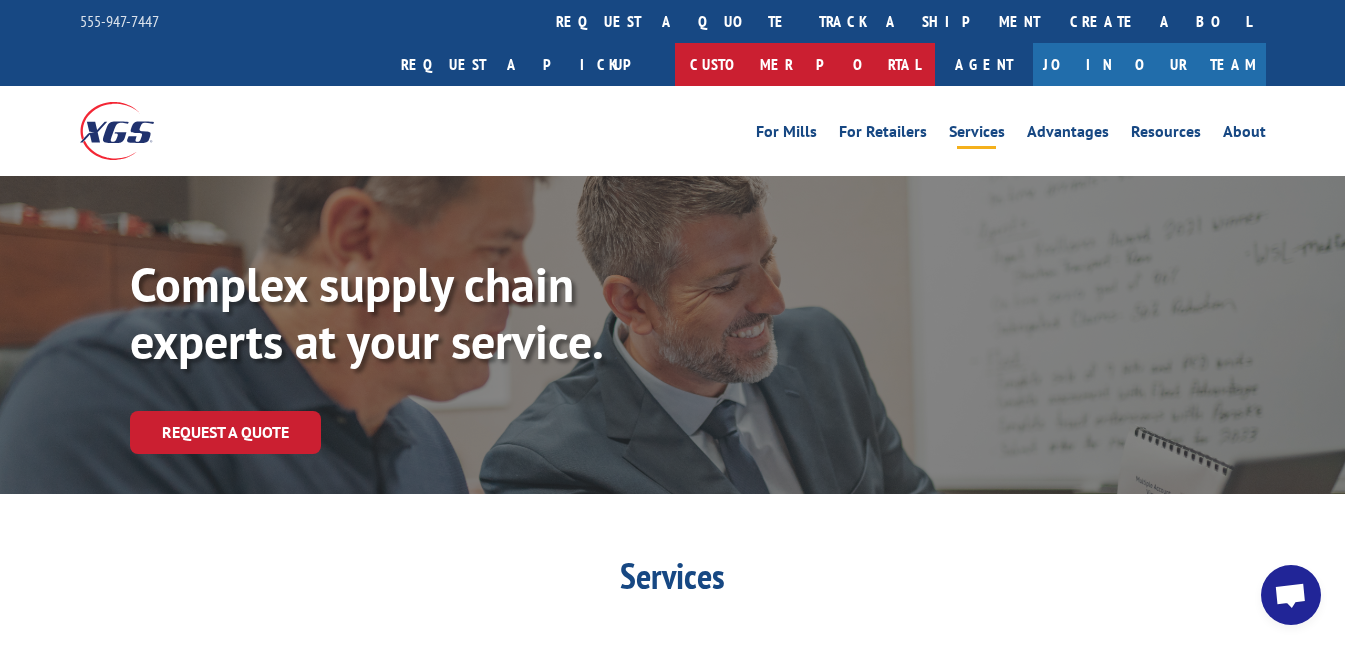 click on "Customer Portal" at bounding box center [805, 64] 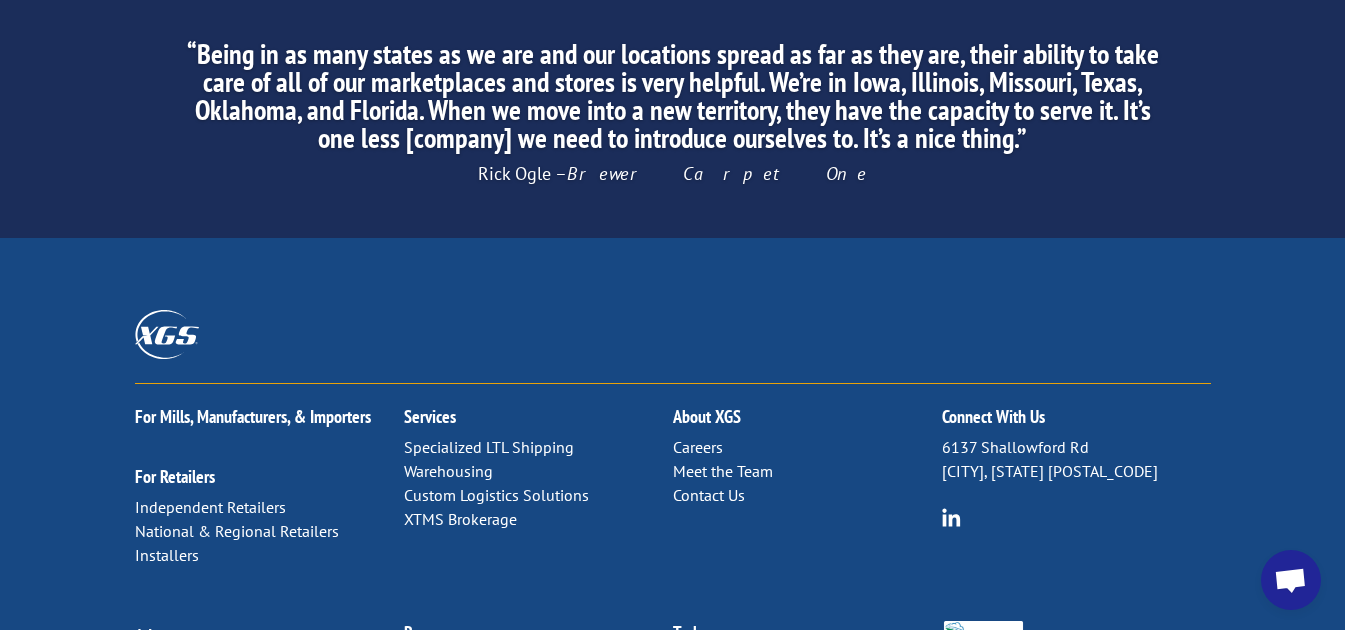 scroll, scrollTop: 3600, scrollLeft: 0, axis: vertical 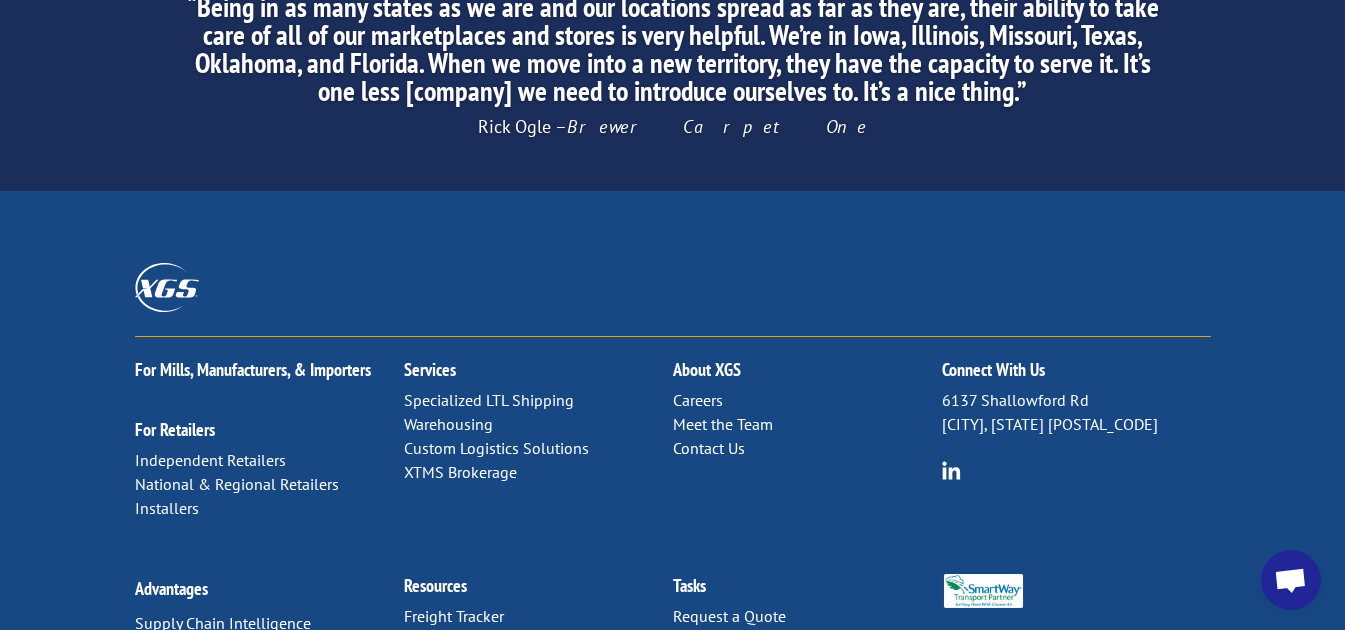 click on "Contact Us" at bounding box center [709, 448] 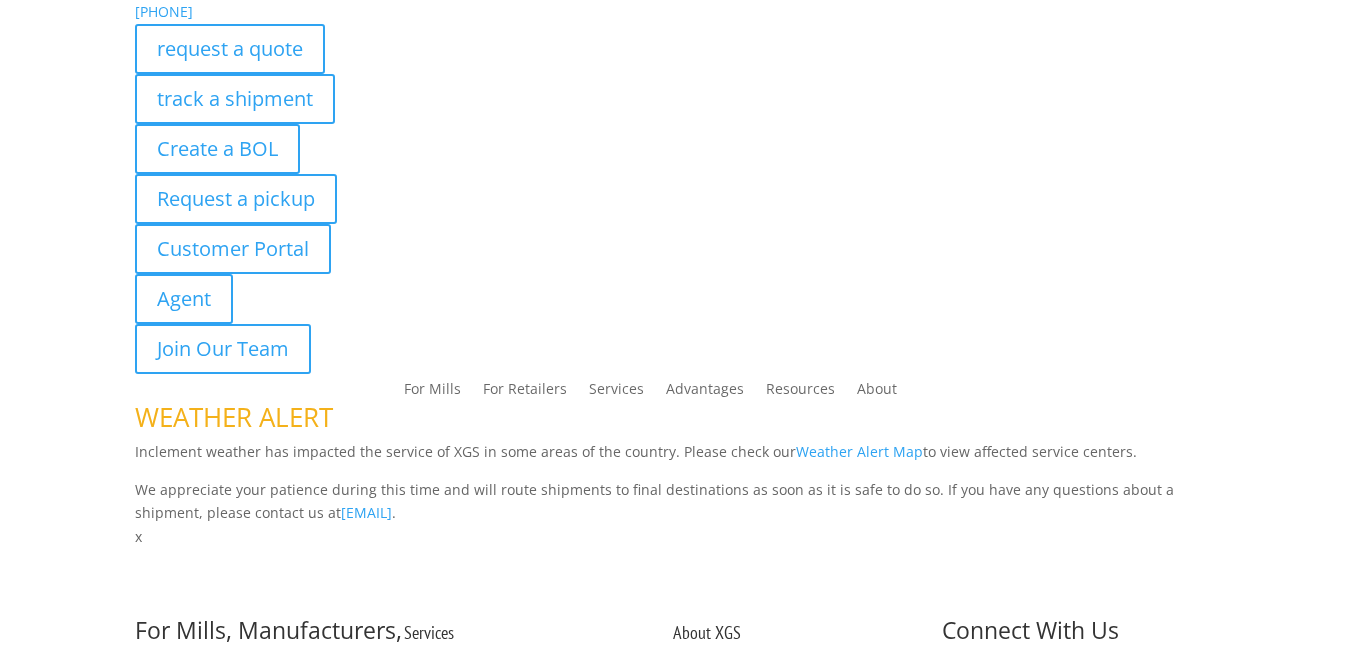 scroll, scrollTop: 0, scrollLeft: 0, axis: both 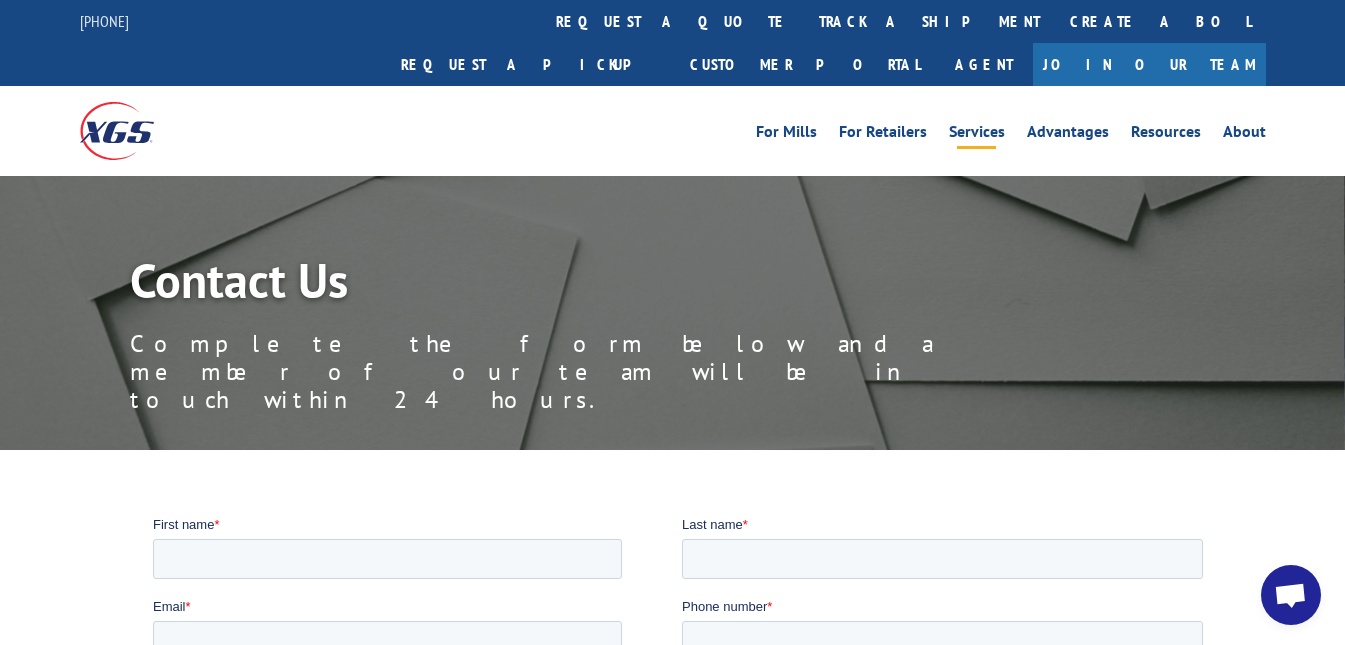 click on "Services" at bounding box center (977, 135) 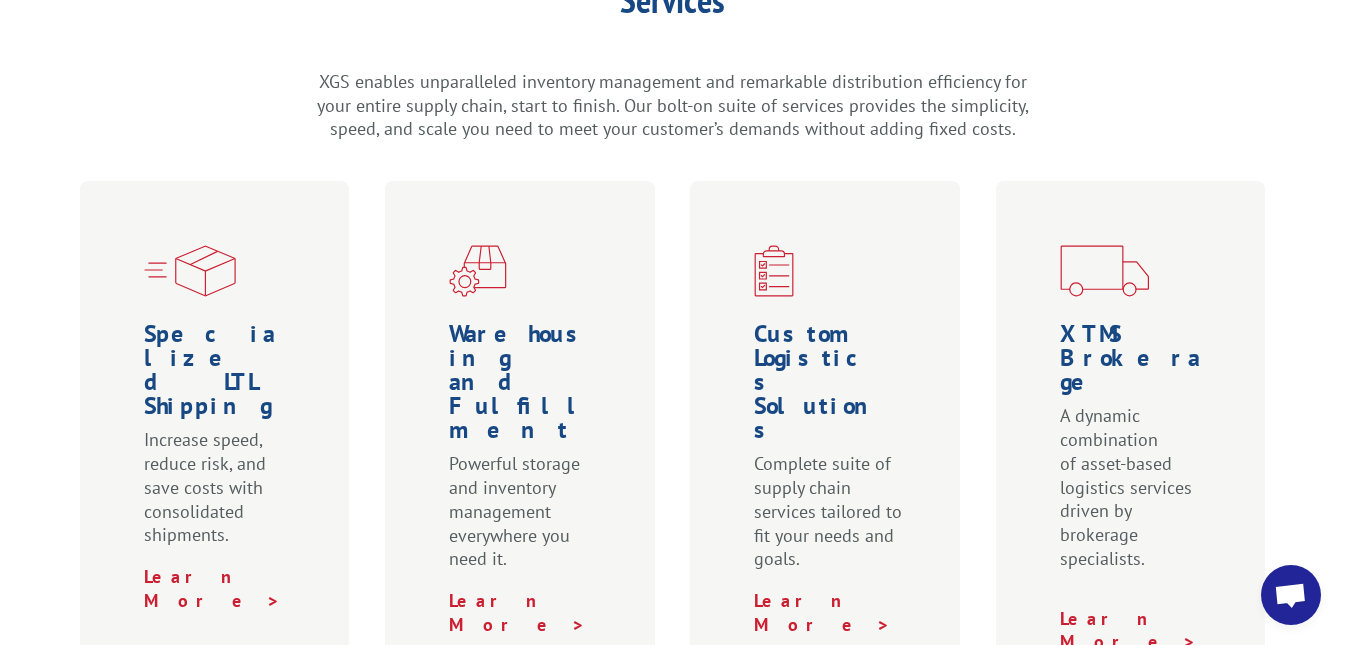 scroll, scrollTop: 600, scrollLeft: 0, axis: vertical 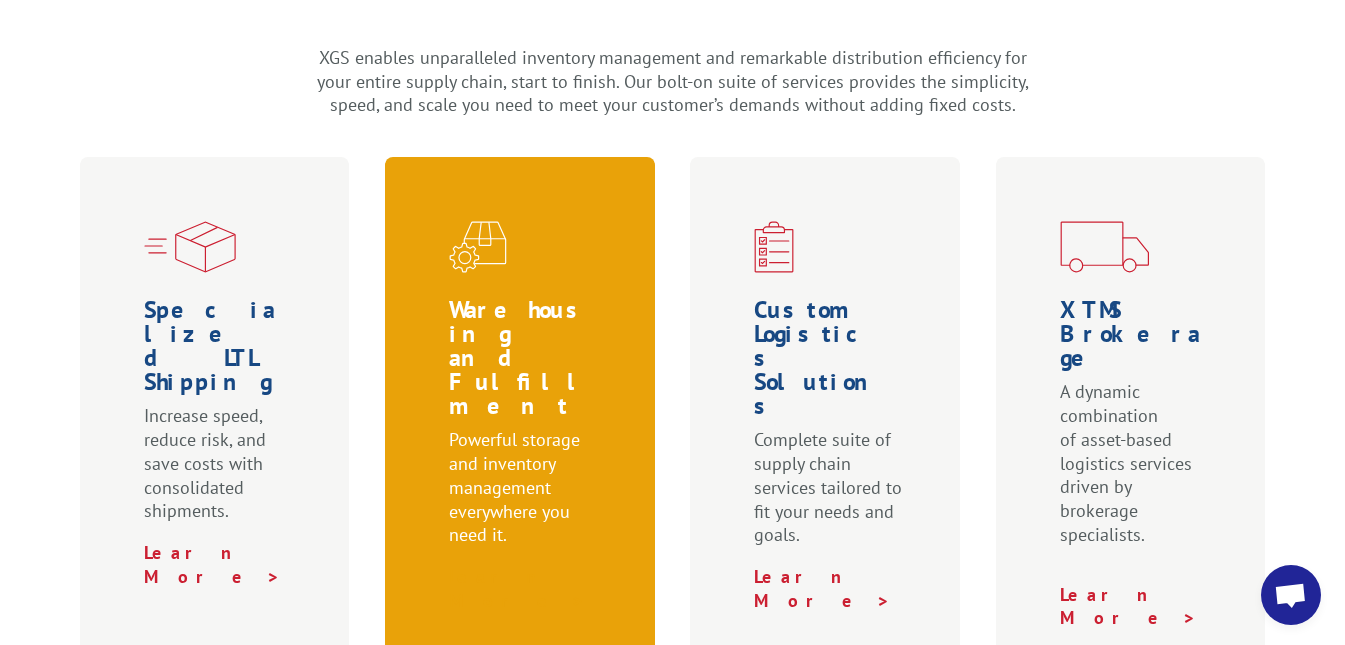 click on "Learn More >" at bounding box center [517, 588] 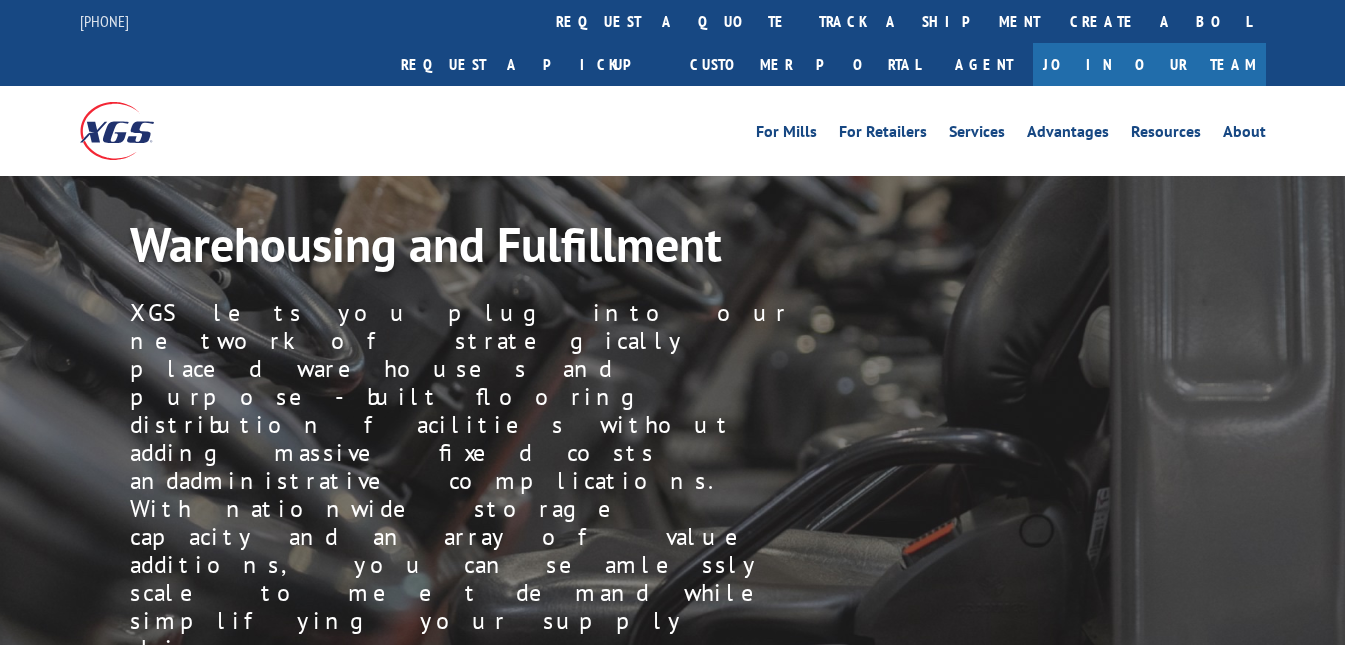 scroll, scrollTop: 0, scrollLeft: 0, axis: both 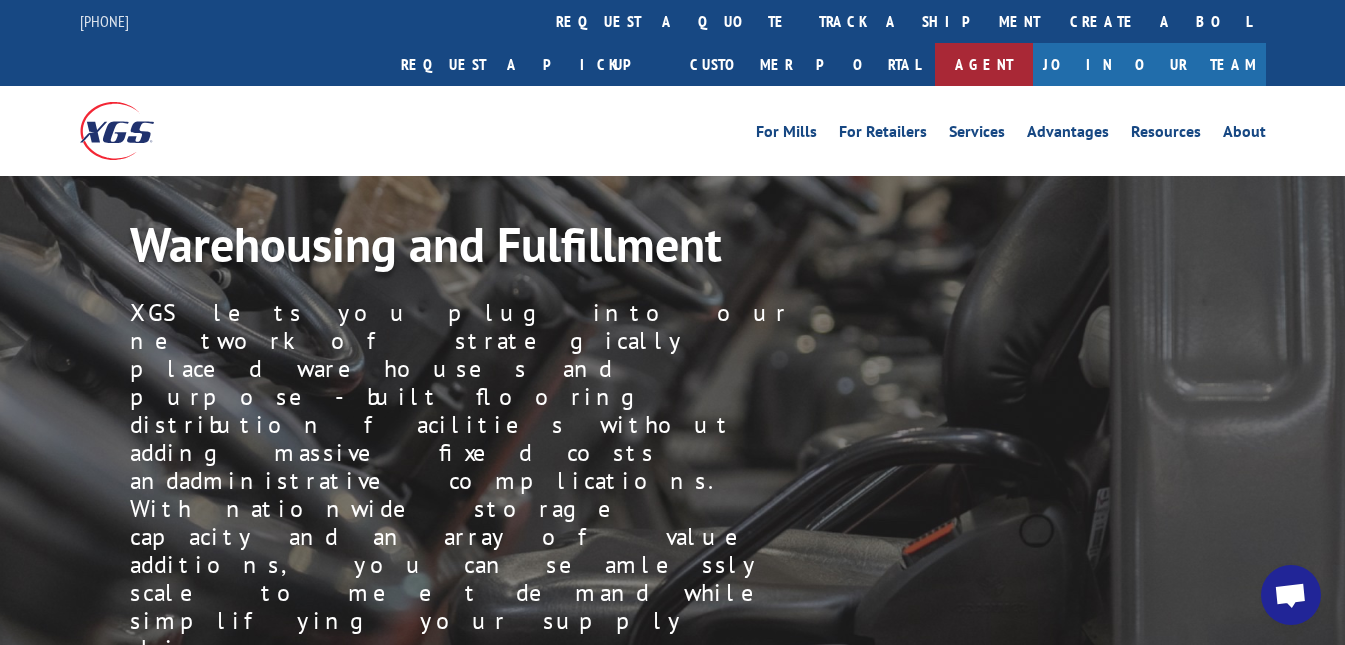 click on "Agent" at bounding box center [984, 64] 